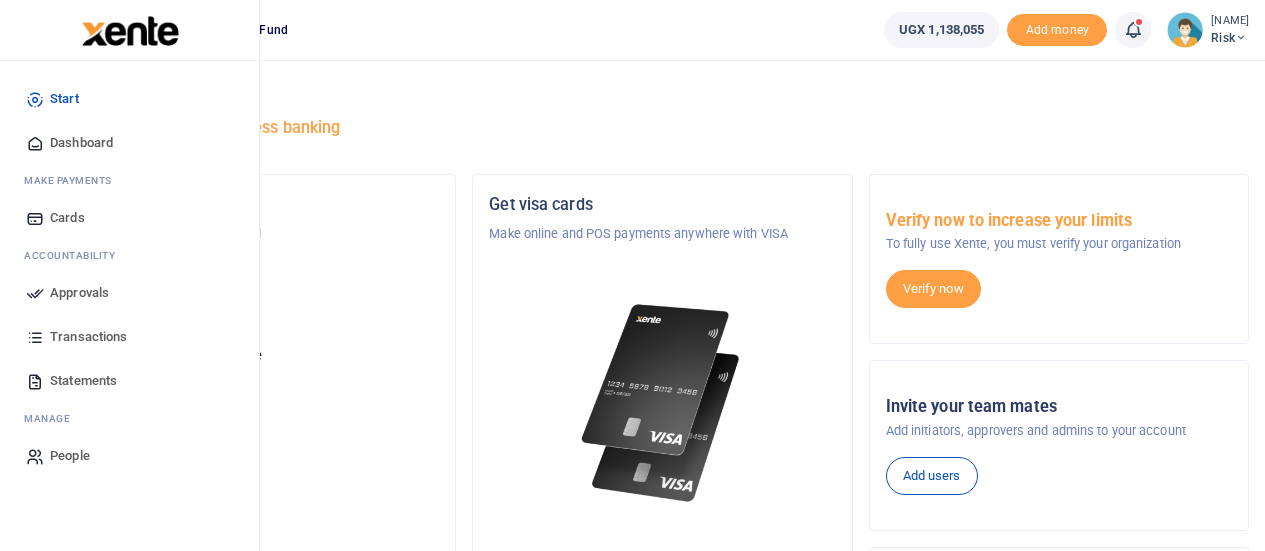 scroll, scrollTop: 0, scrollLeft: 0, axis: both 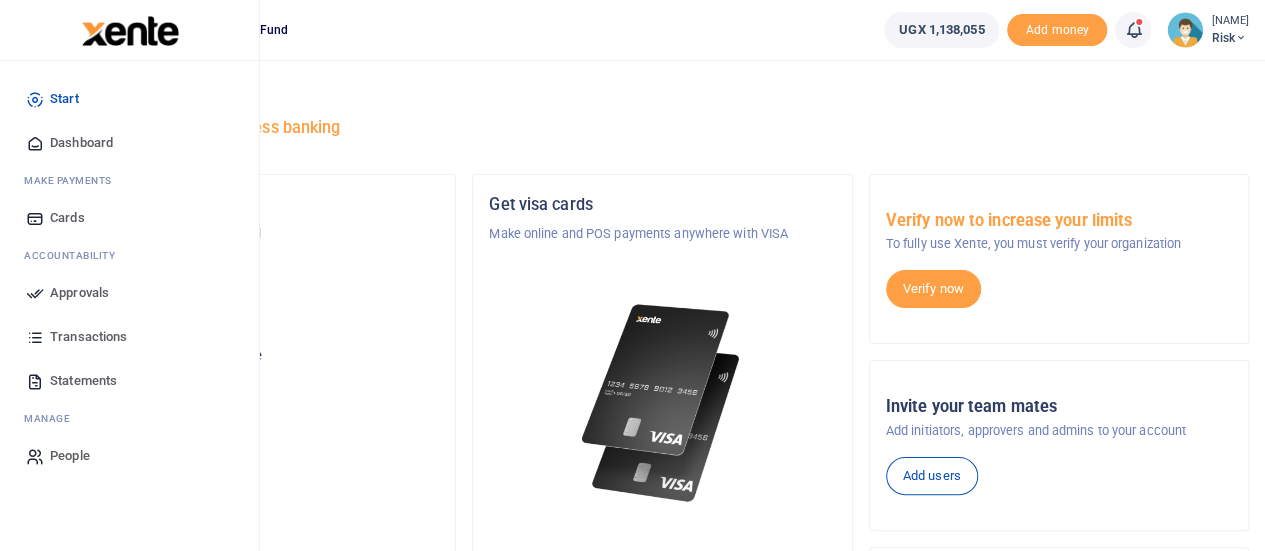 click on "Approvals" at bounding box center [79, 293] 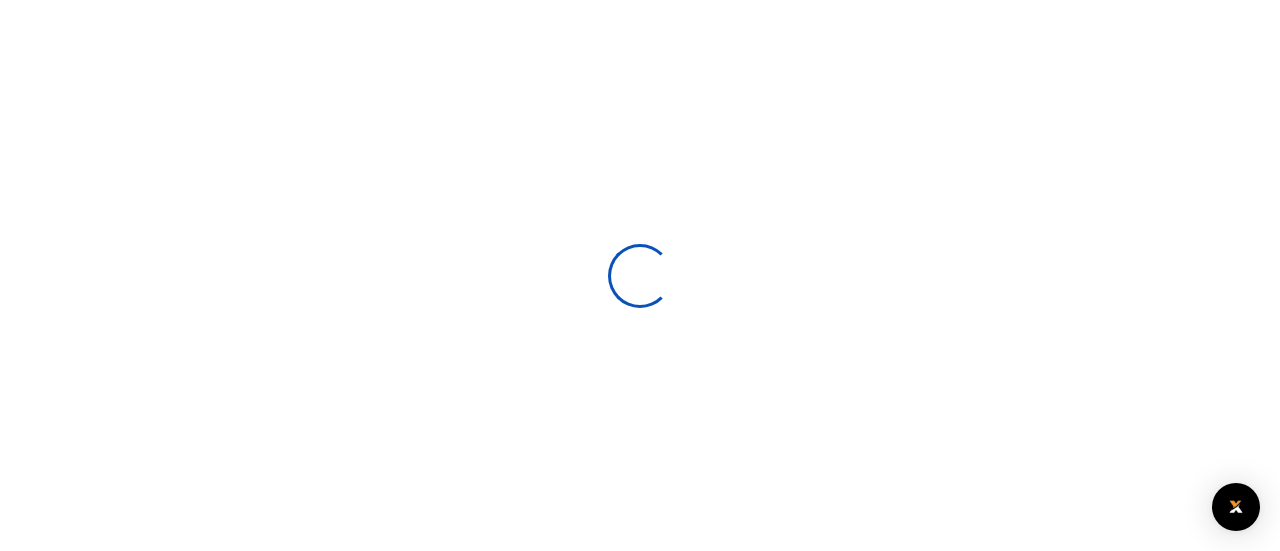 scroll, scrollTop: 0, scrollLeft: 0, axis: both 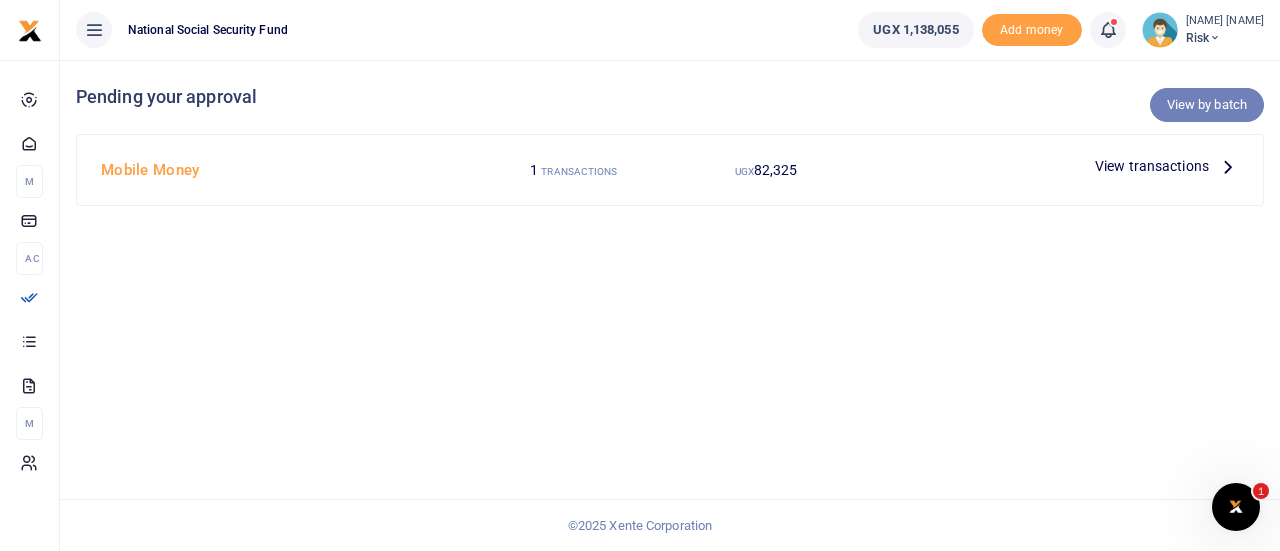 click on "View by batch" at bounding box center (1207, 105) 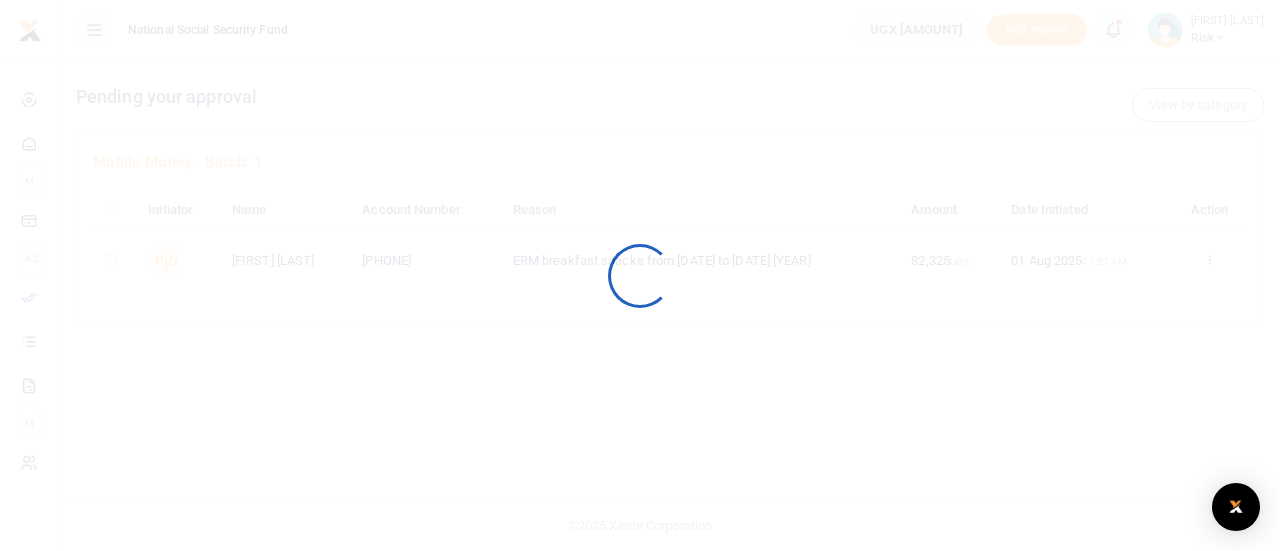 scroll, scrollTop: 0, scrollLeft: 0, axis: both 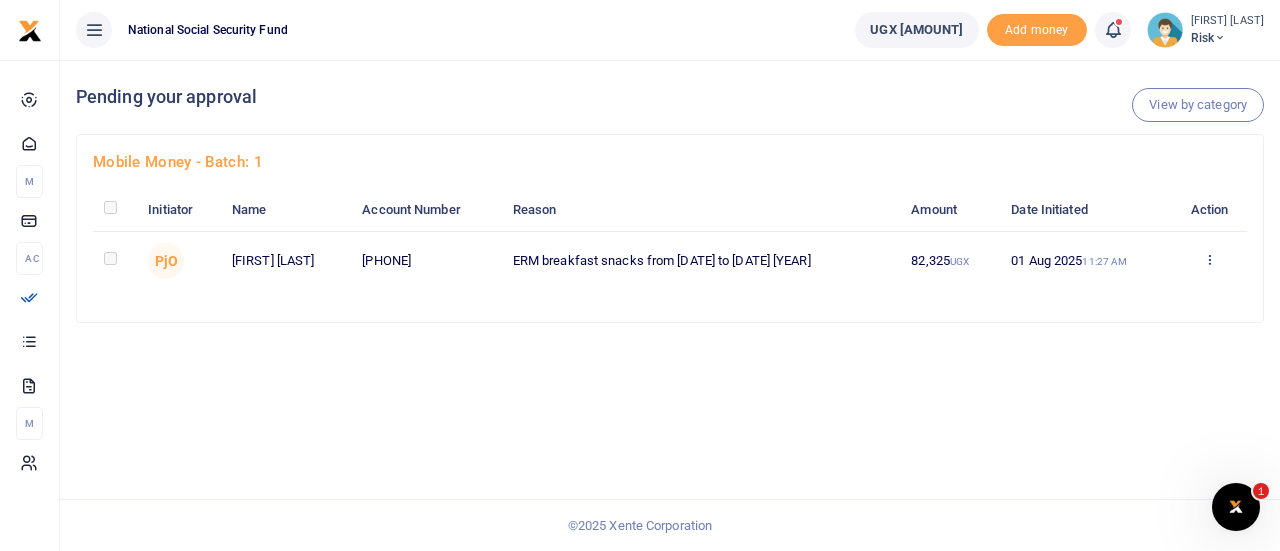 click at bounding box center (1209, 259) 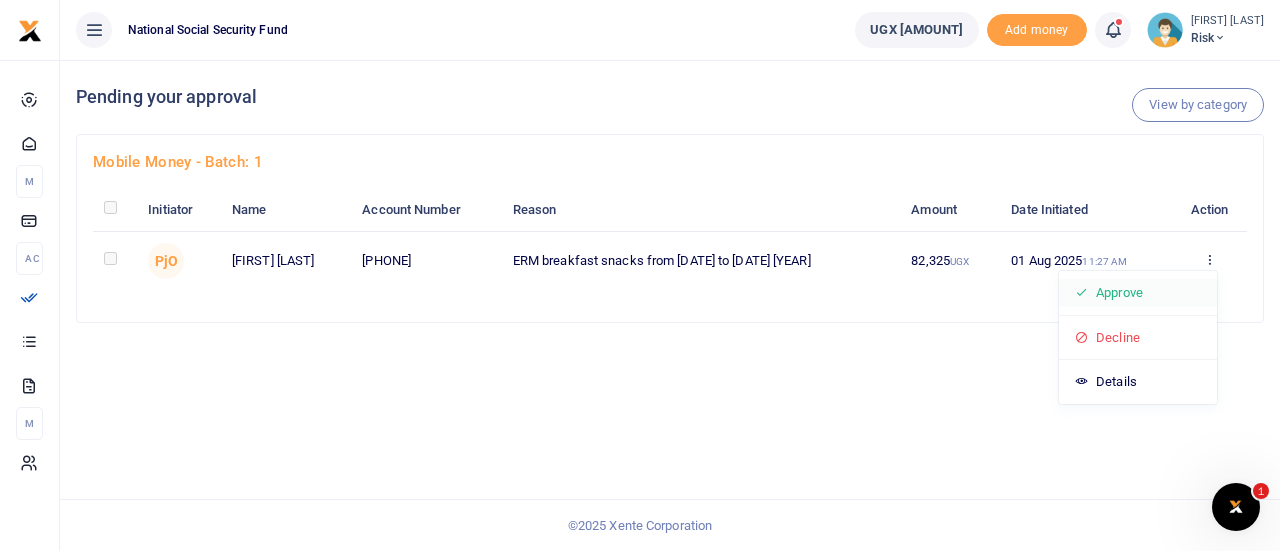 click on "Approve" at bounding box center (1138, 293) 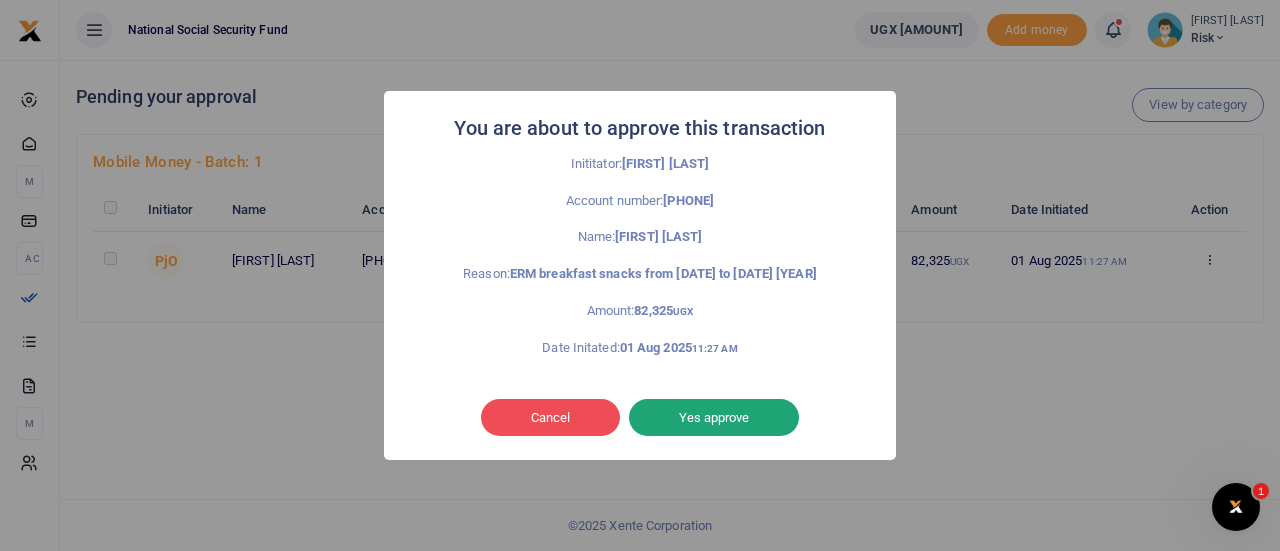 click on "Yes approve" at bounding box center [714, 418] 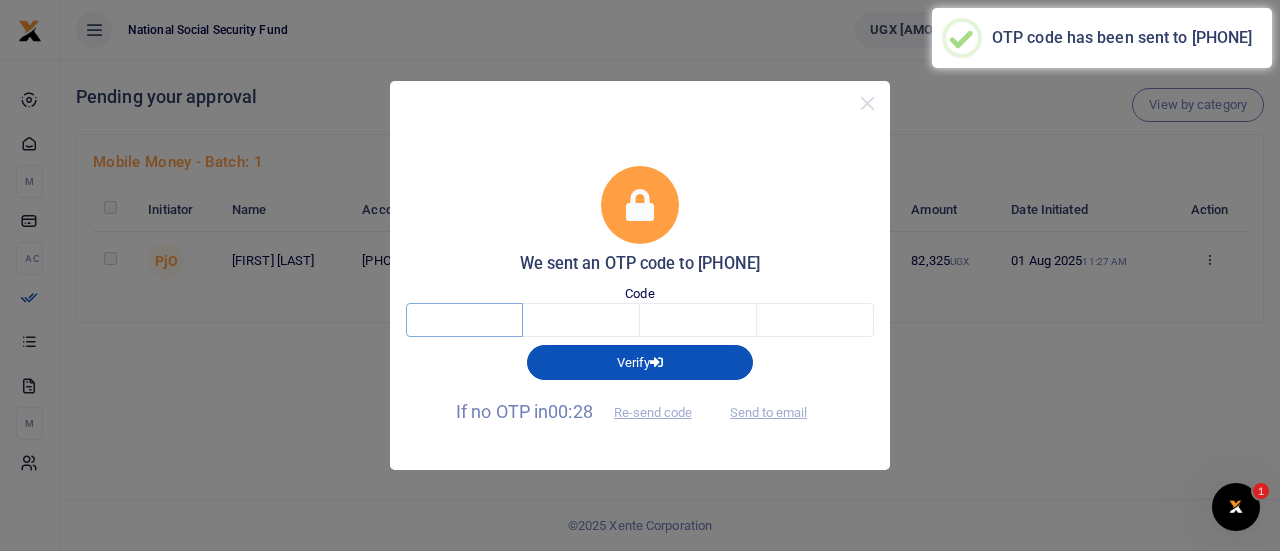 click at bounding box center [464, 320] 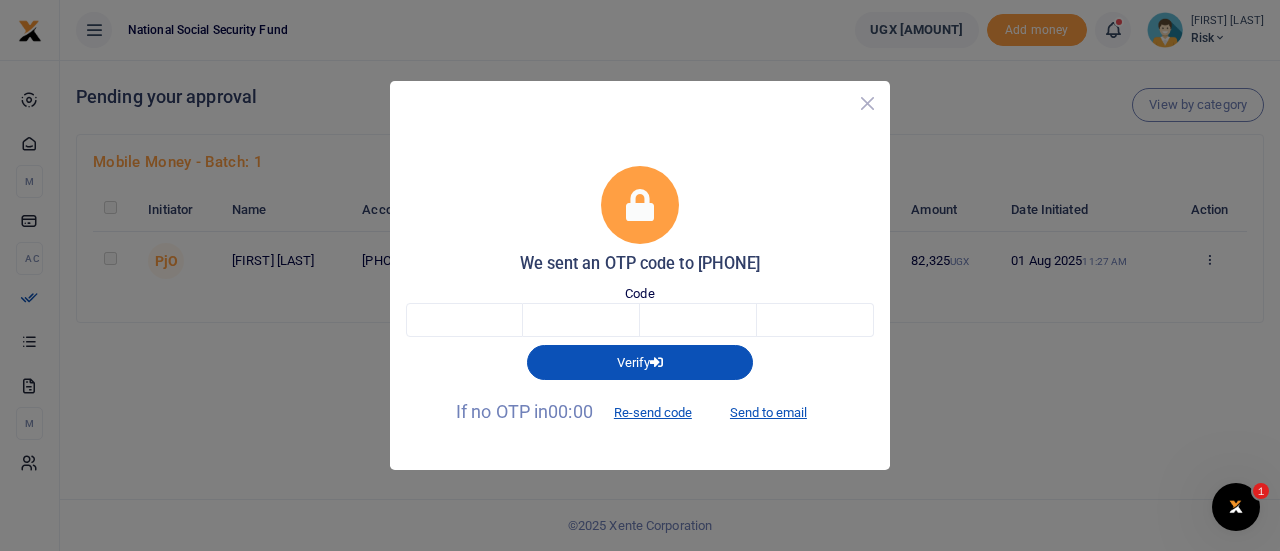 click at bounding box center (867, 103) 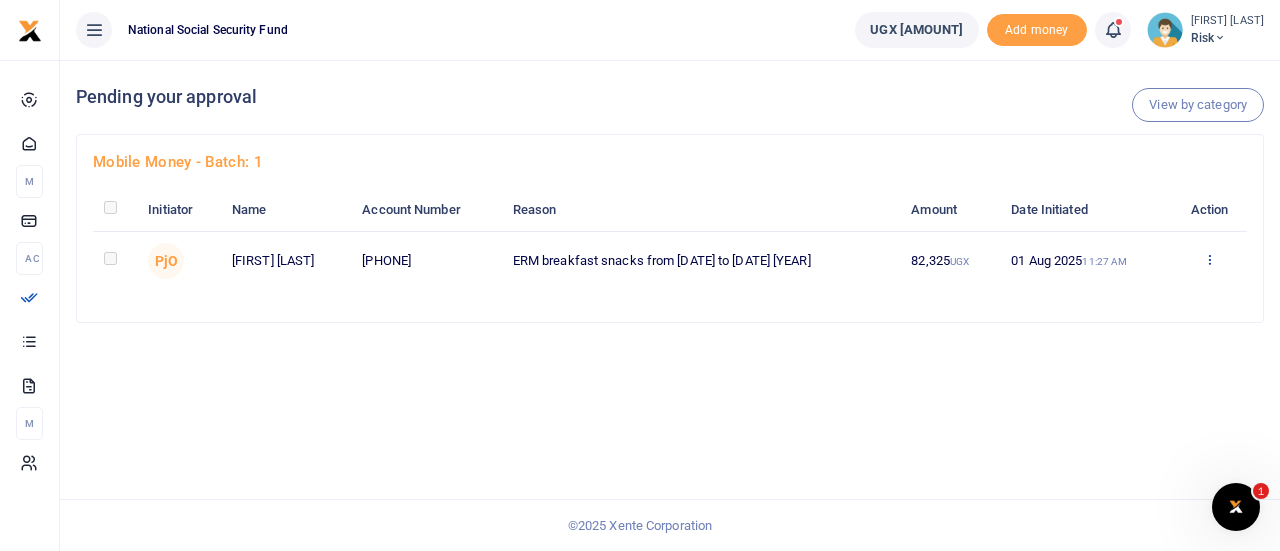 click at bounding box center [1209, 259] 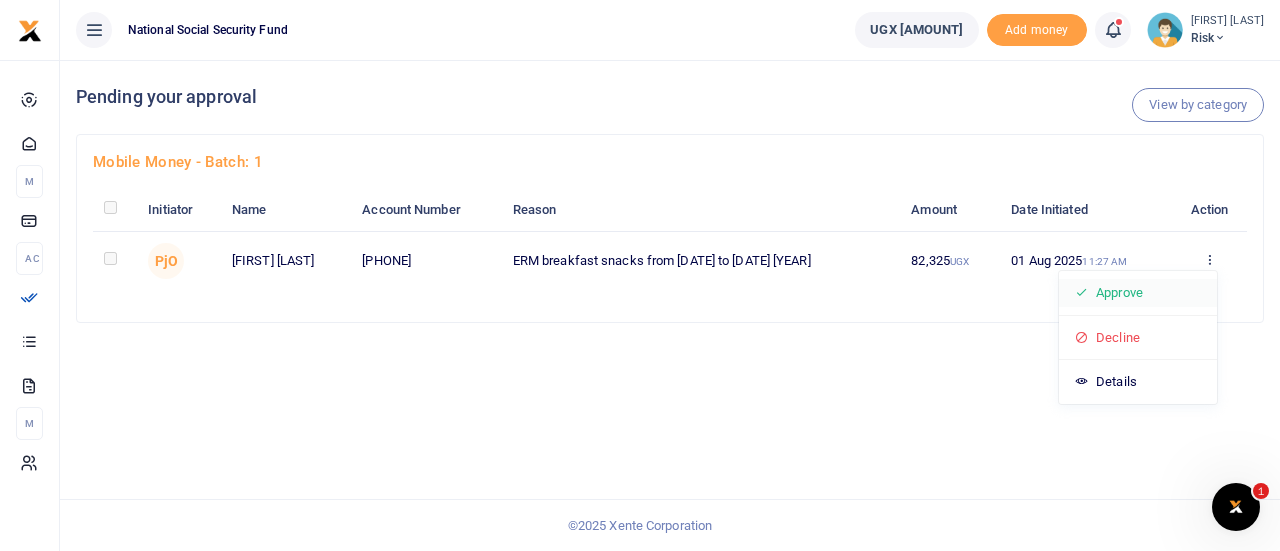 click on "Approve" at bounding box center (1138, 293) 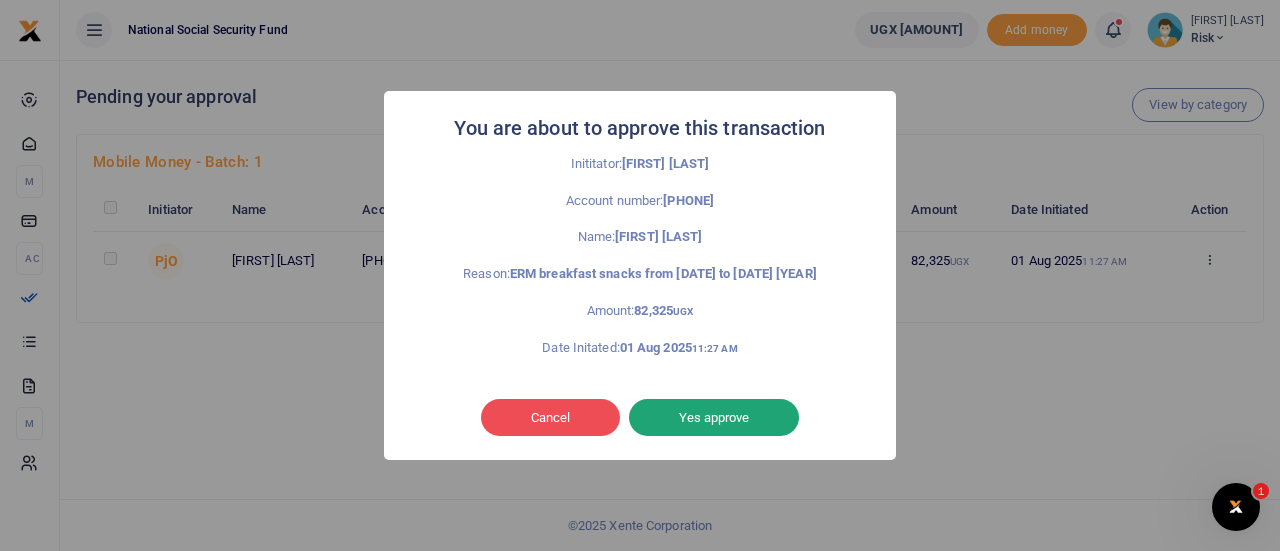 click on "Yes approve" at bounding box center [714, 418] 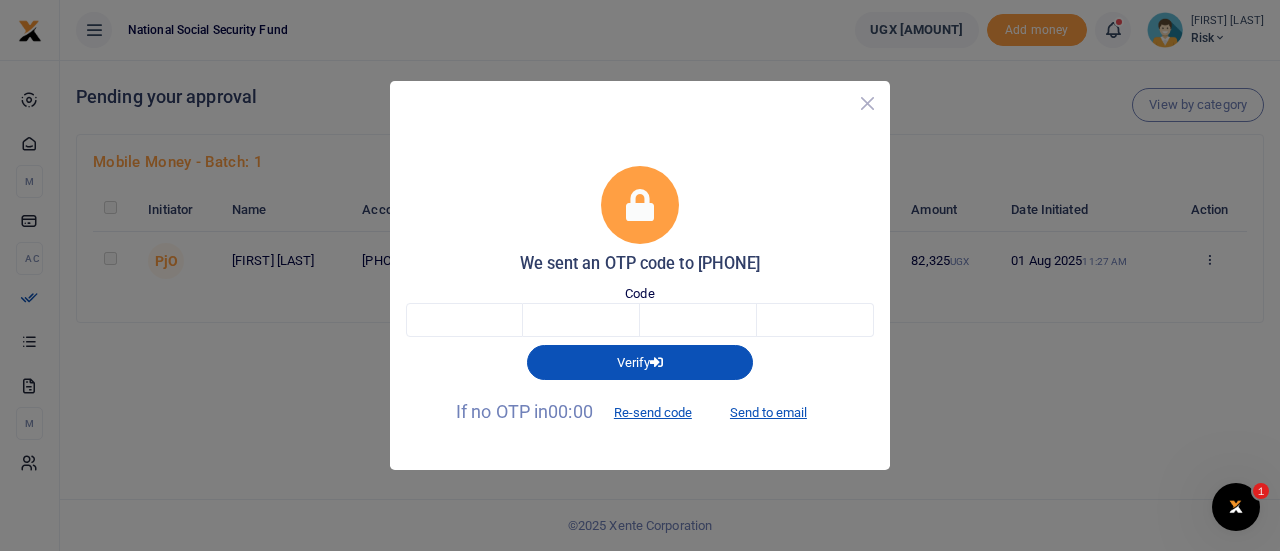 click at bounding box center [867, 103] 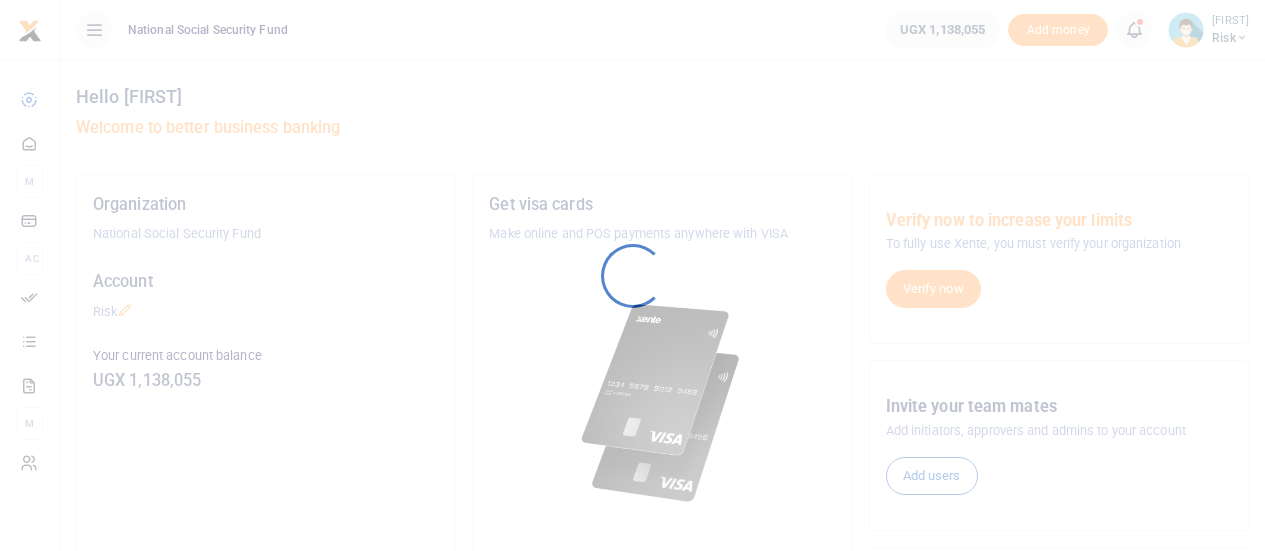 scroll, scrollTop: 0, scrollLeft: 0, axis: both 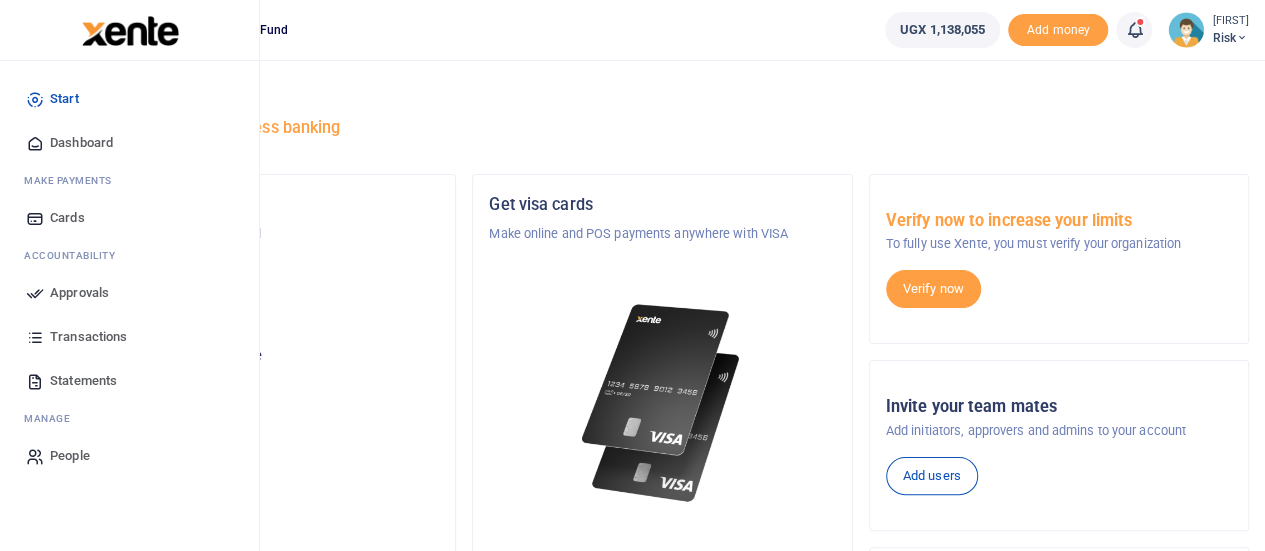 click on "Approvals" at bounding box center (79, 293) 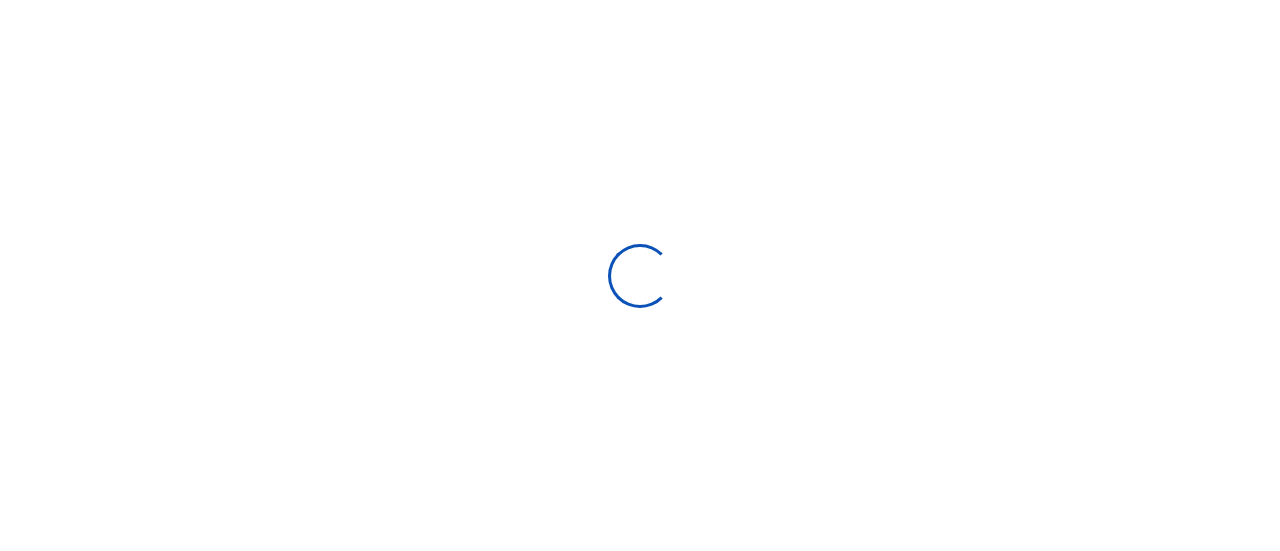 scroll, scrollTop: 0, scrollLeft: 0, axis: both 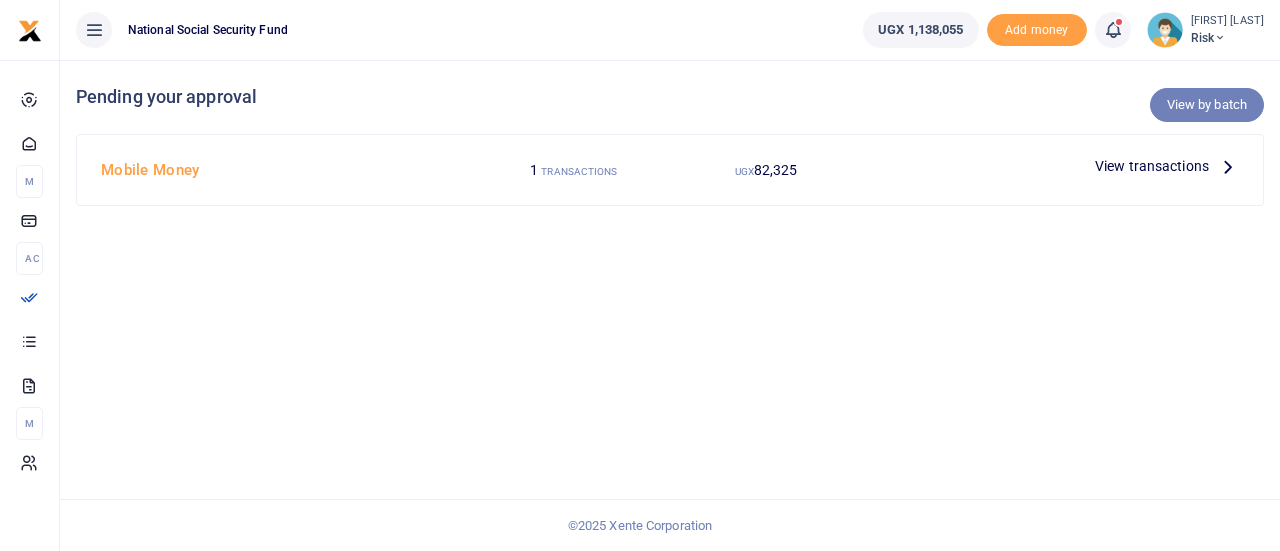 click on "View by batch" at bounding box center [1207, 105] 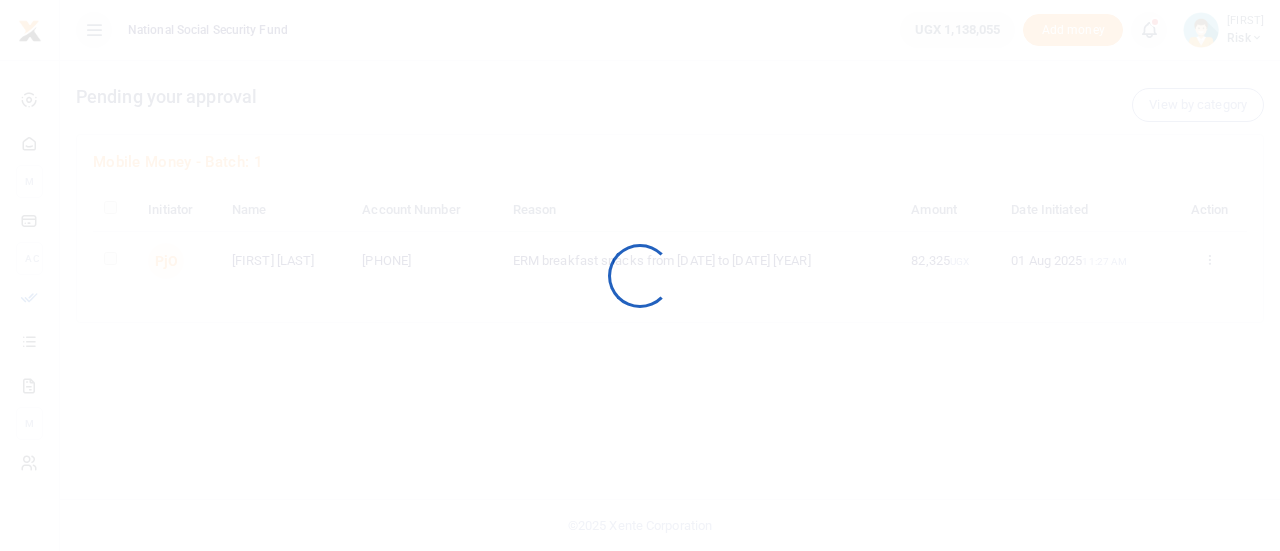 scroll, scrollTop: 0, scrollLeft: 0, axis: both 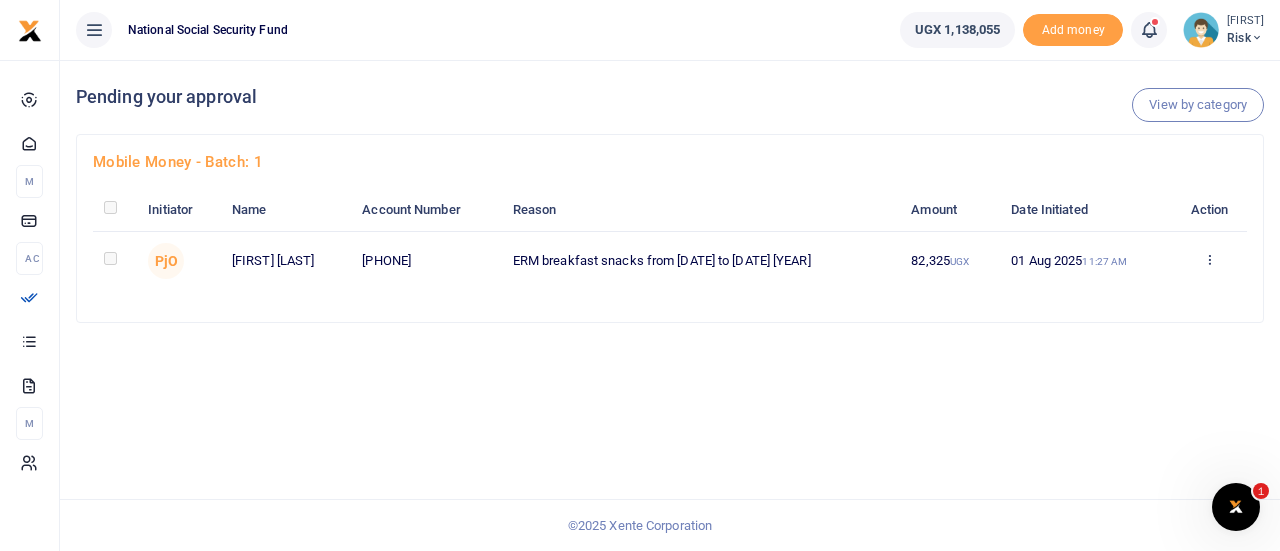 click at bounding box center (1209, 259) 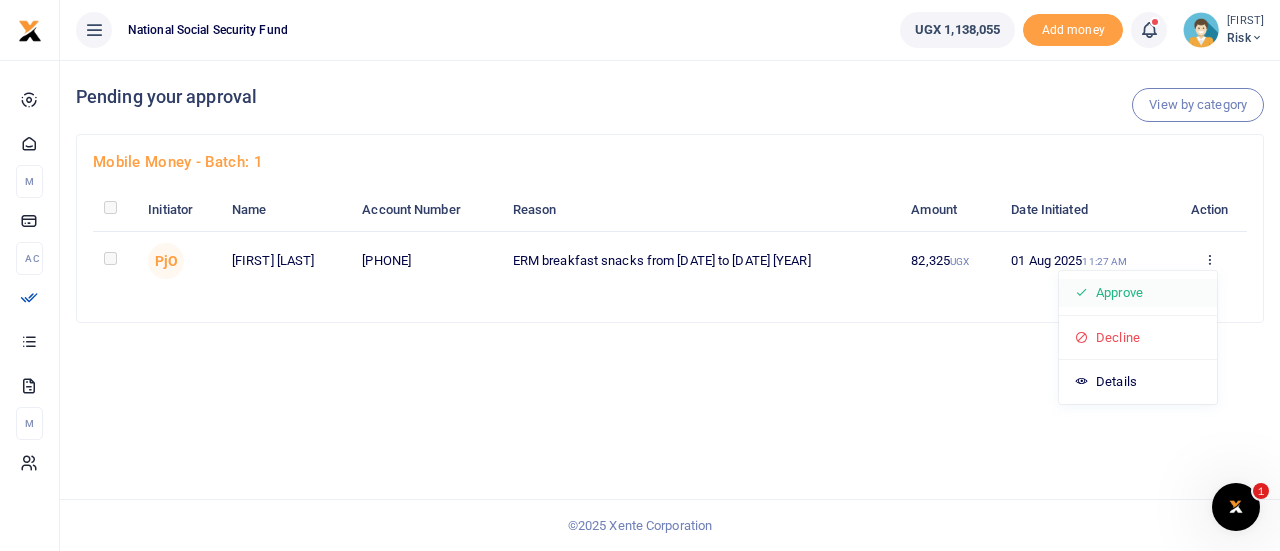 click on "Approve" at bounding box center [1138, 293] 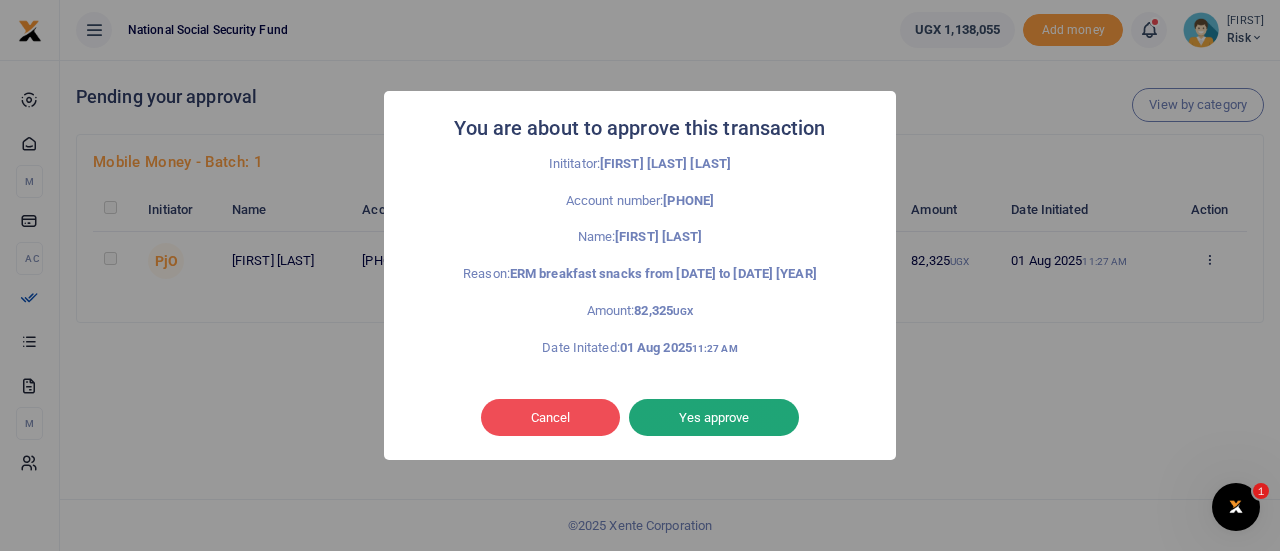 click on "Yes approve" at bounding box center (714, 418) 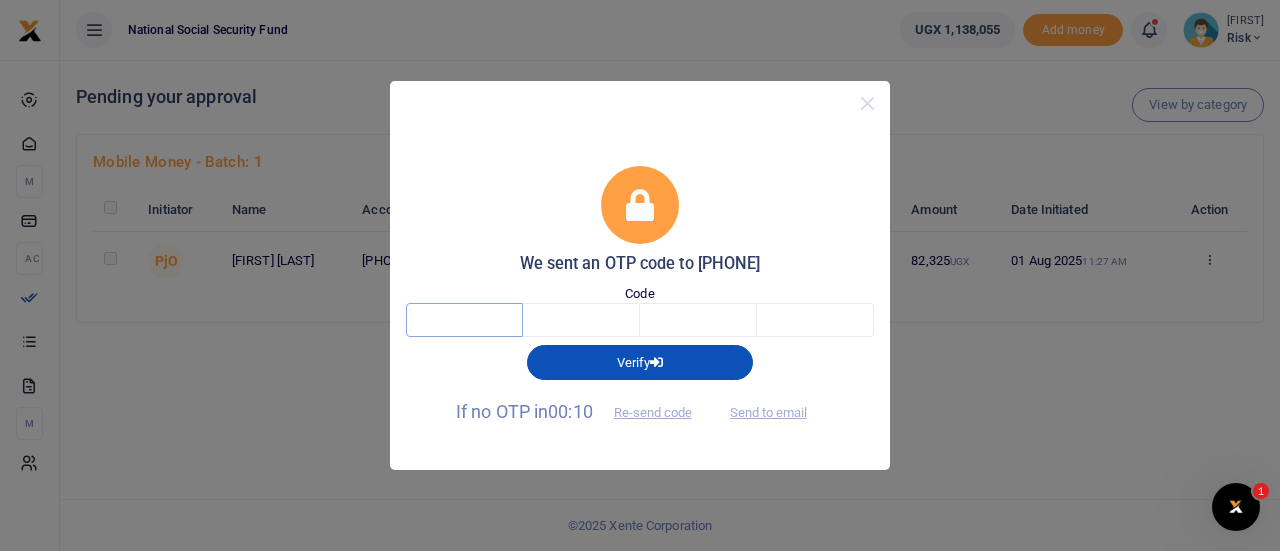 click at bounding box center [464, 320] 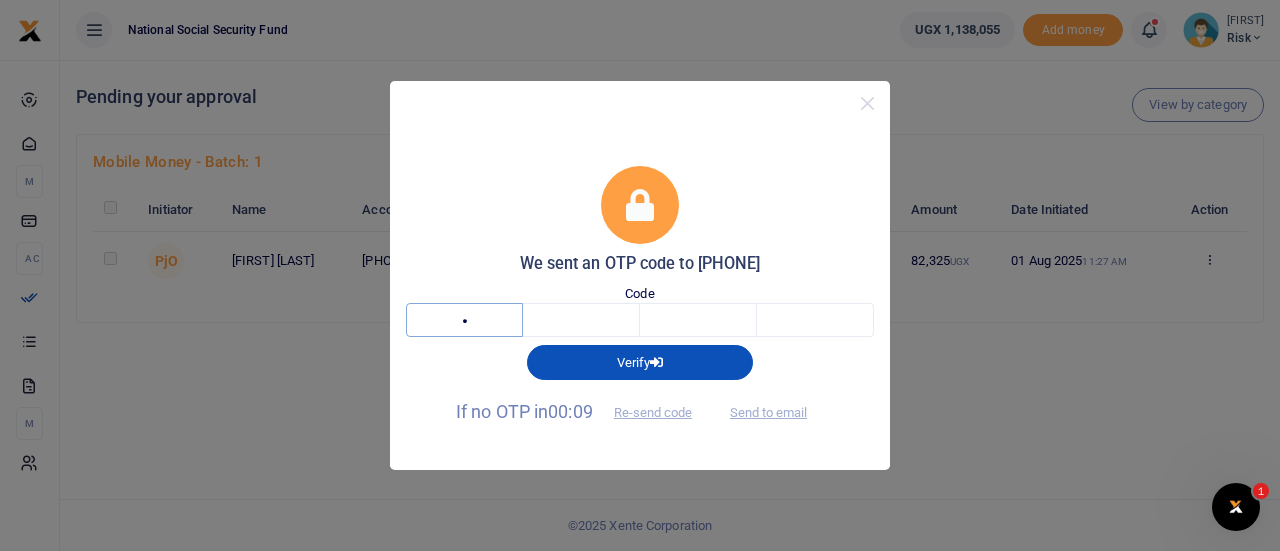 type on "4" 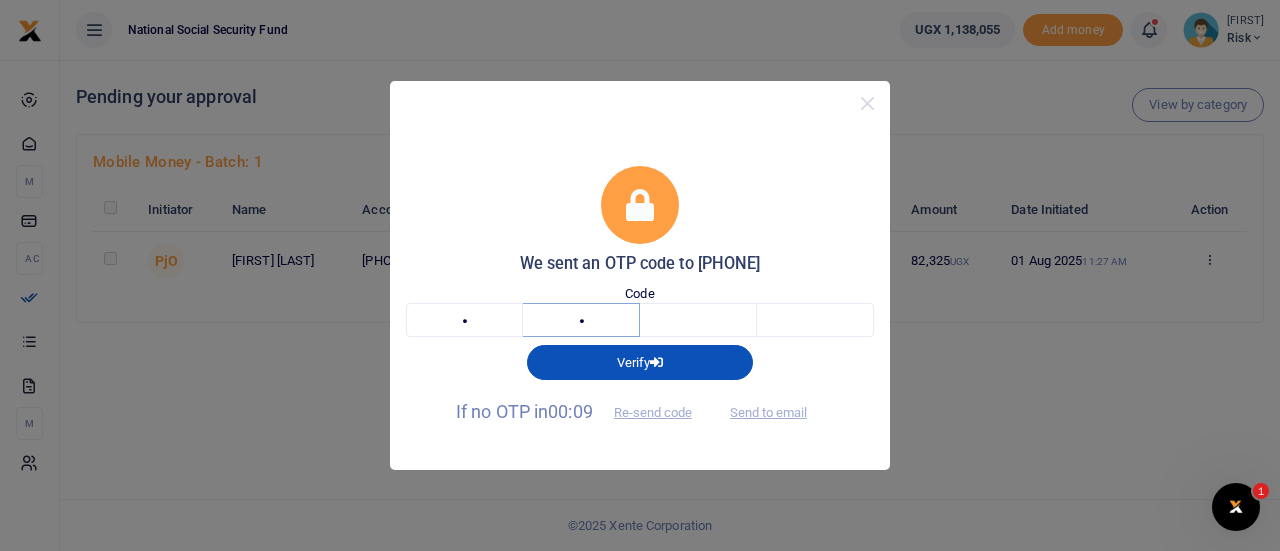 type on "3" 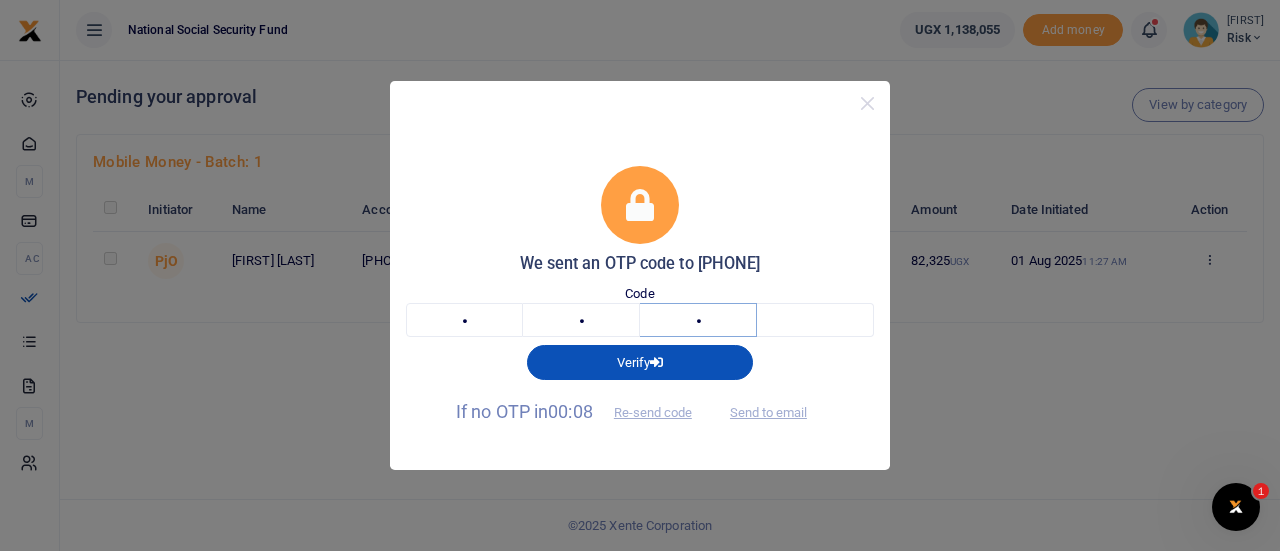 type on "0" 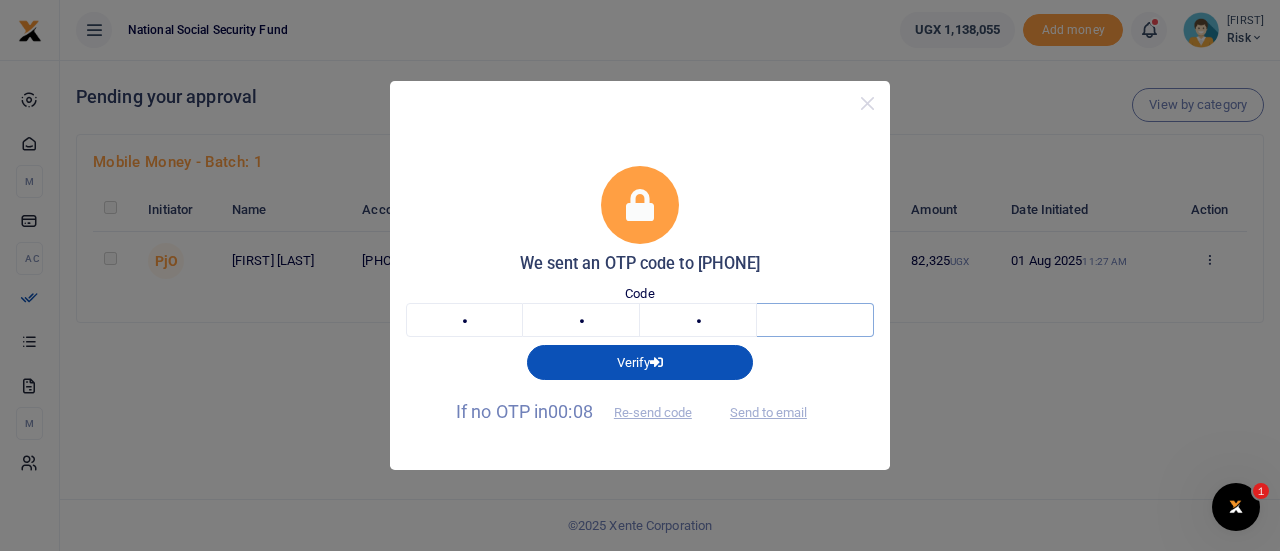 type on "9" 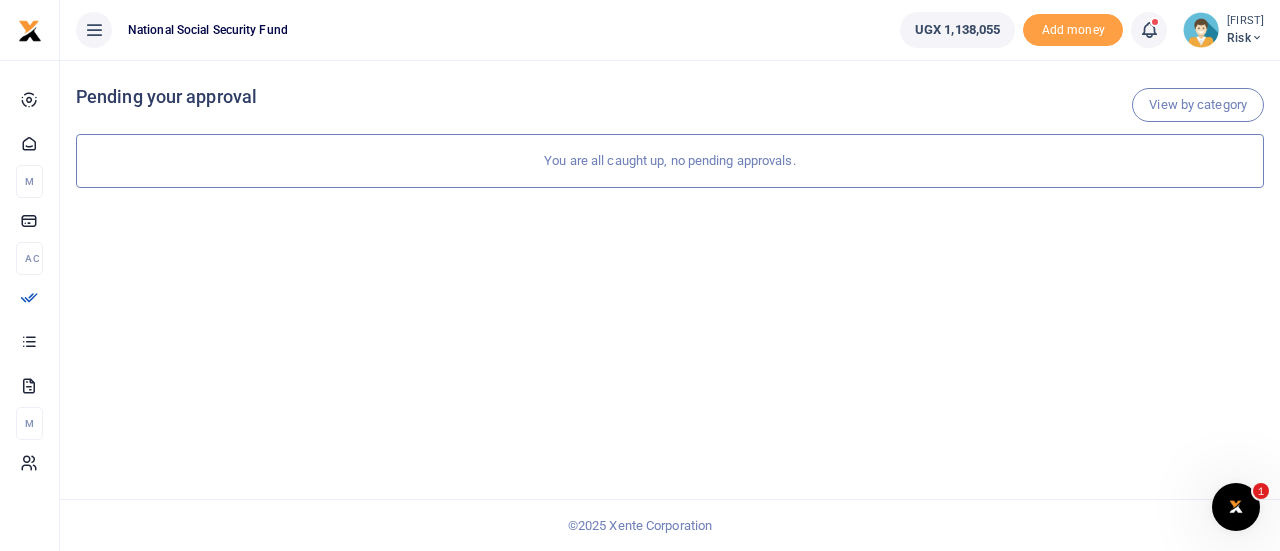click on "[FIRST]" at bounding box center [1245, 21] 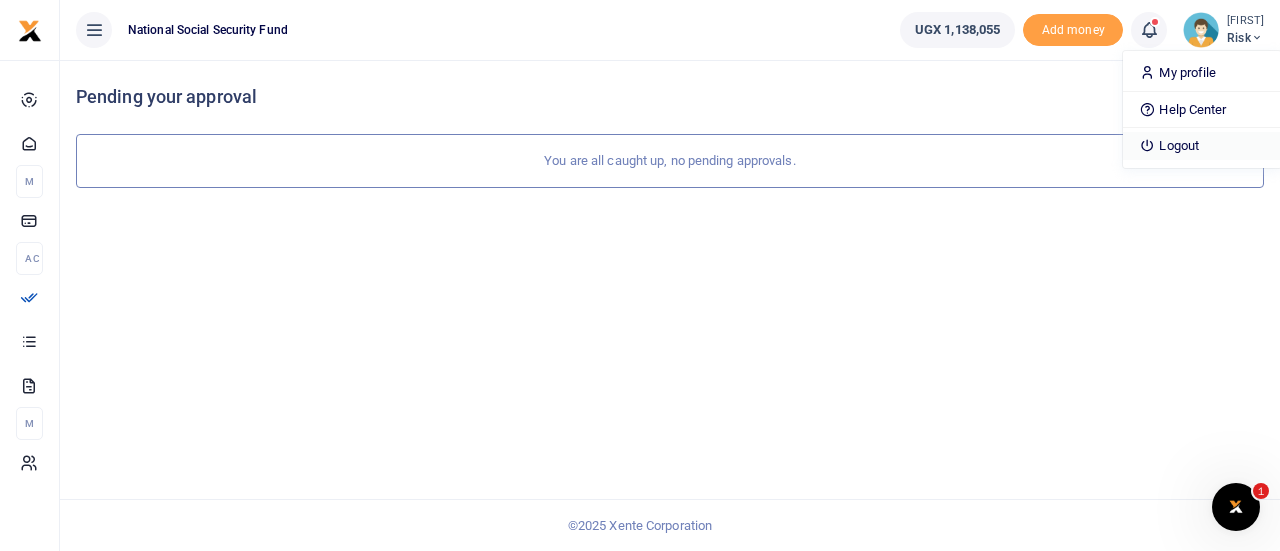 click on "Logout" at bounding box center (1202, 146) 